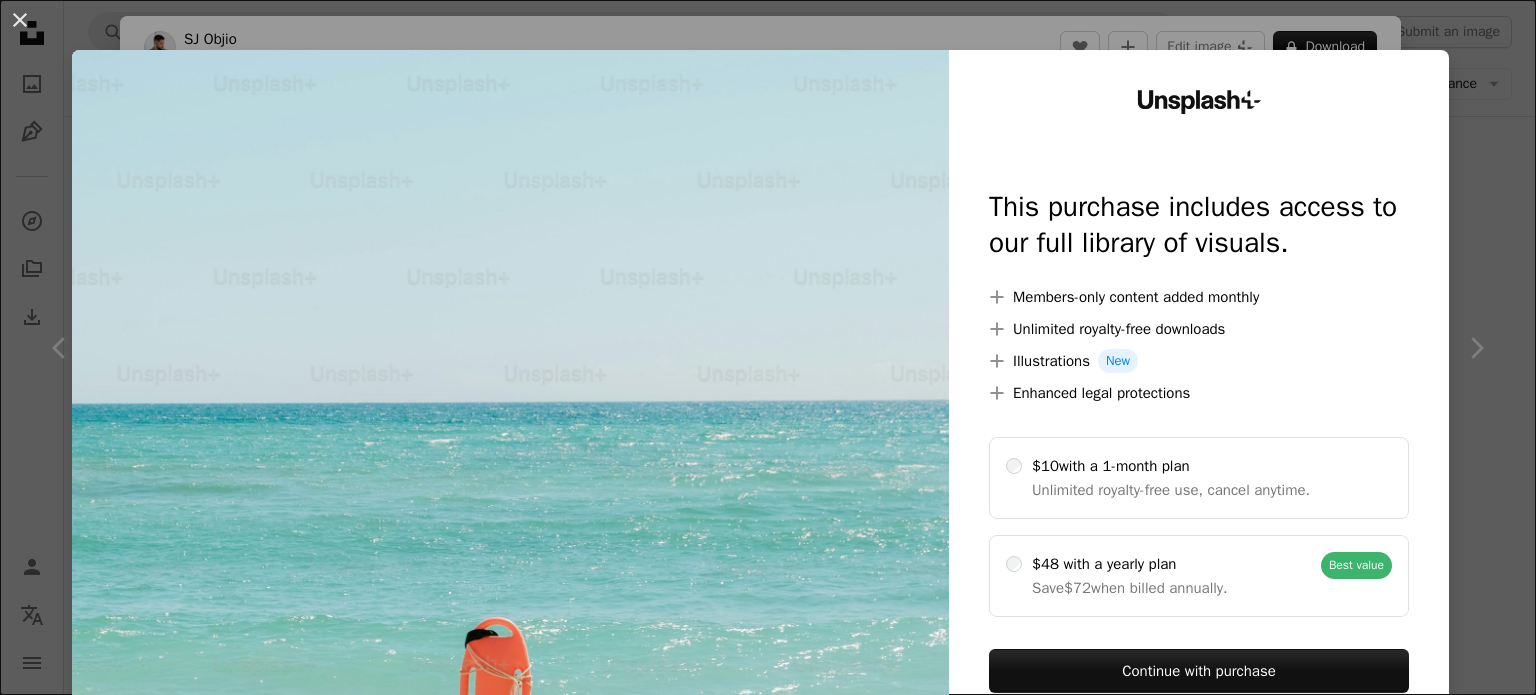 scroll, scrollTop: 2700, scrollLeft: 0, axis: vertical 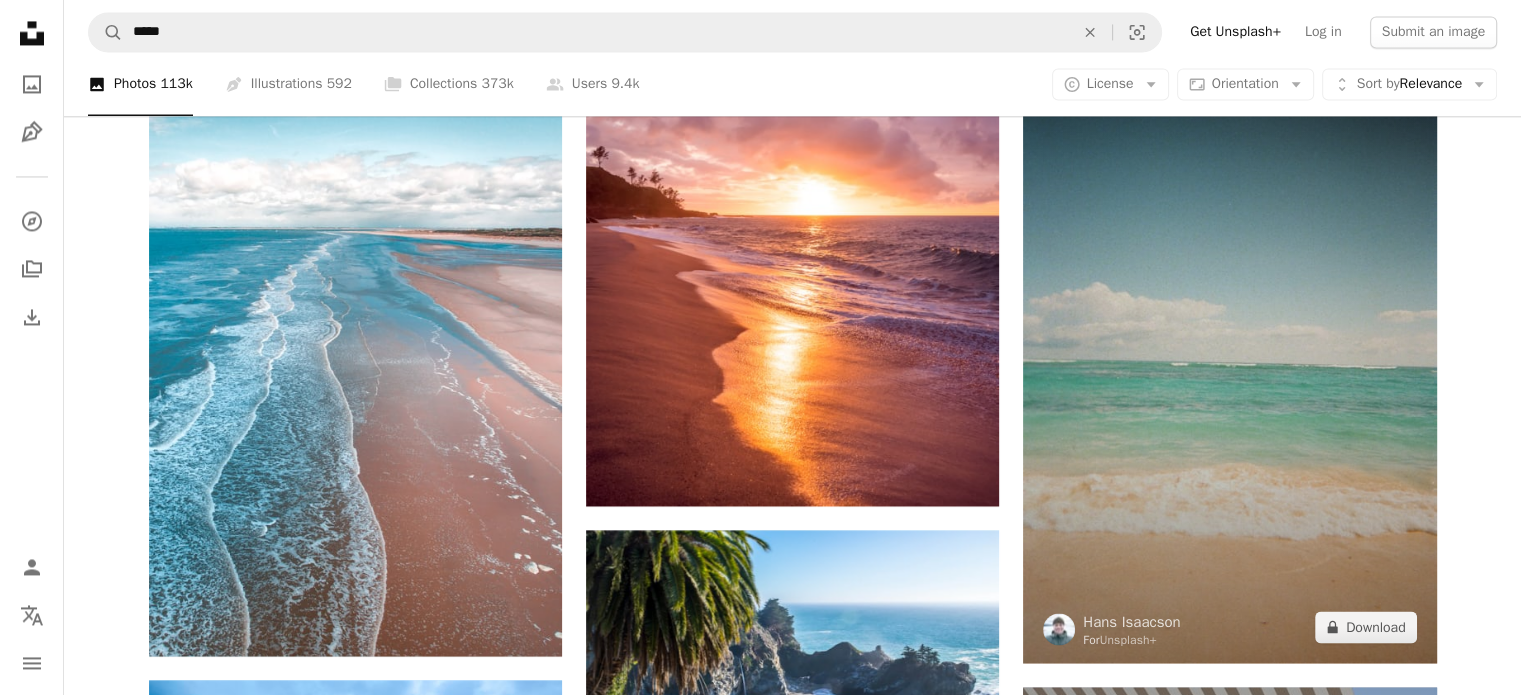 click at bounding box center (1229, 350) 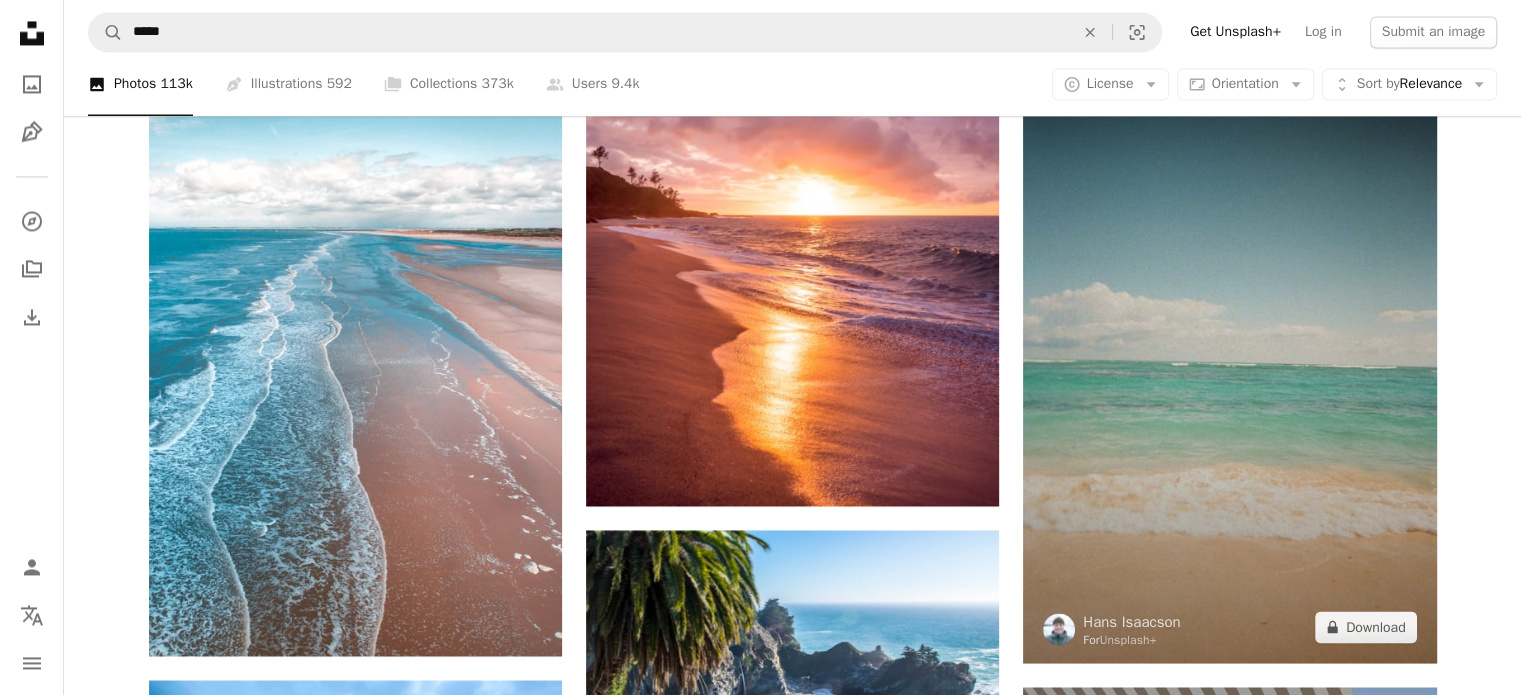 click at bounding box center (1229, 350) 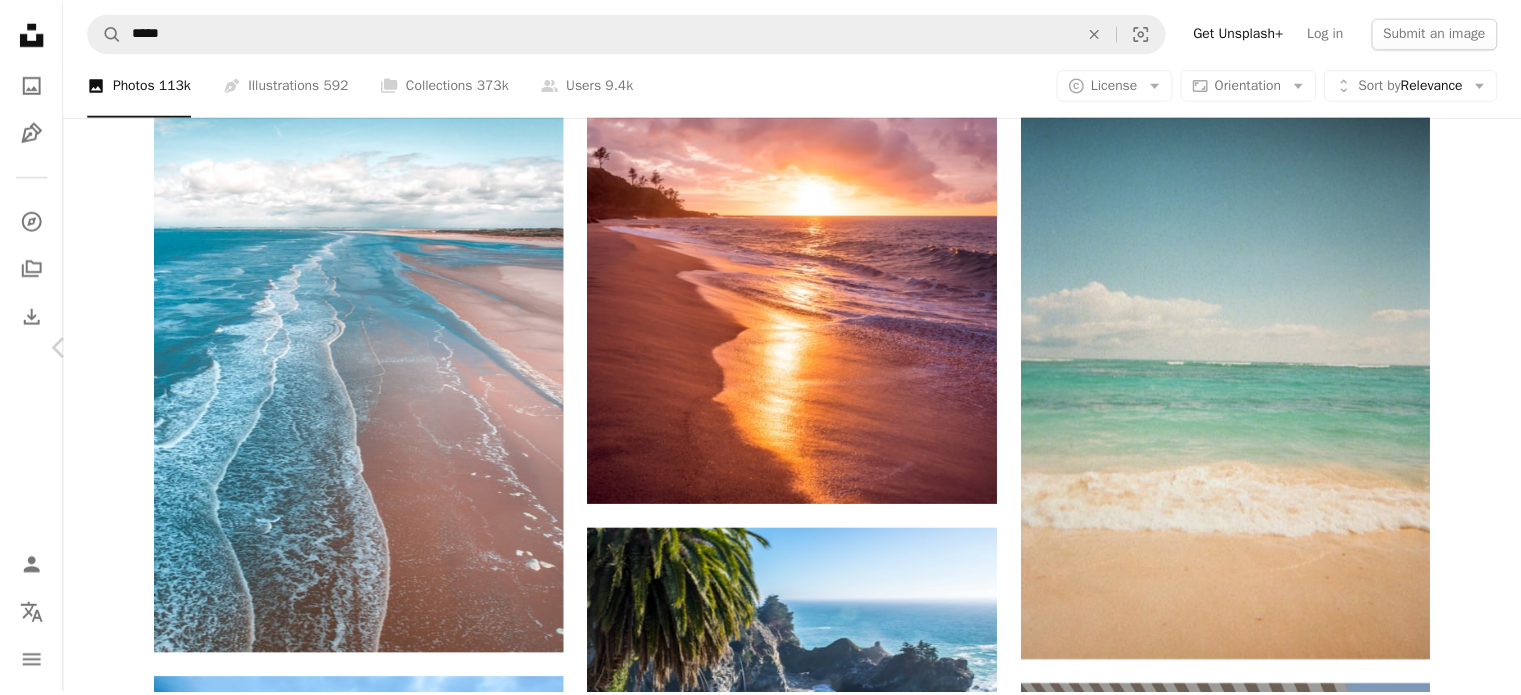 scroll, scrollTop: 7012, scrollLeft: 0, axis: vertical 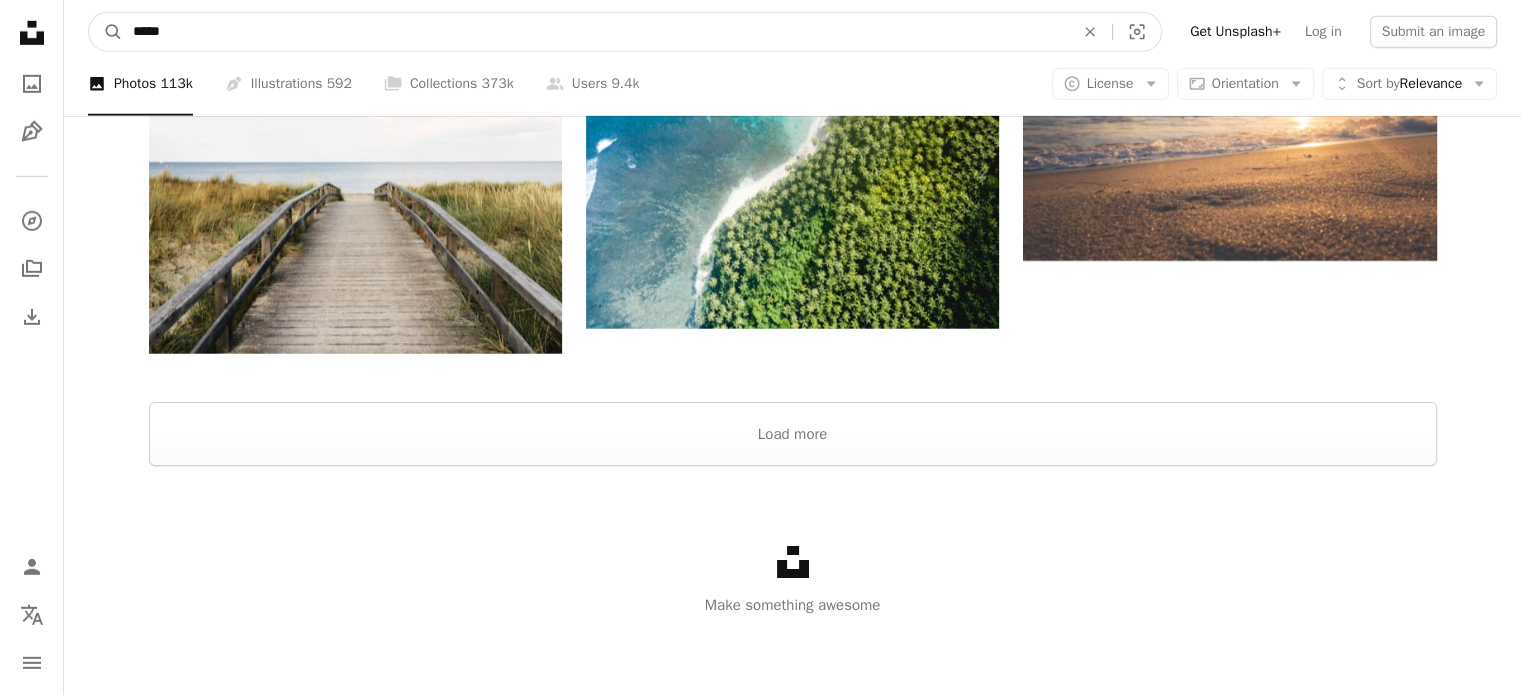click on "*****" at bounding box center (595, 32) 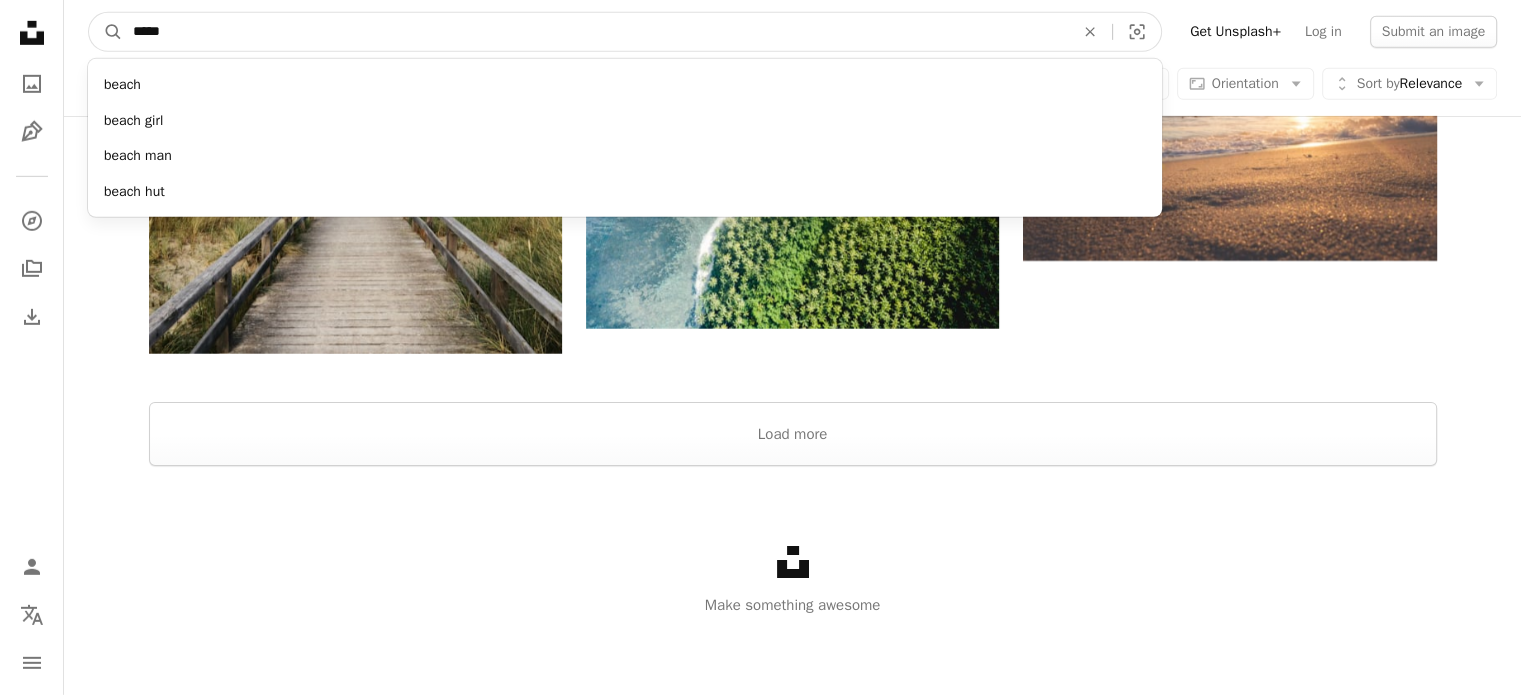 click on "*****" at bounding box center [595, 32] 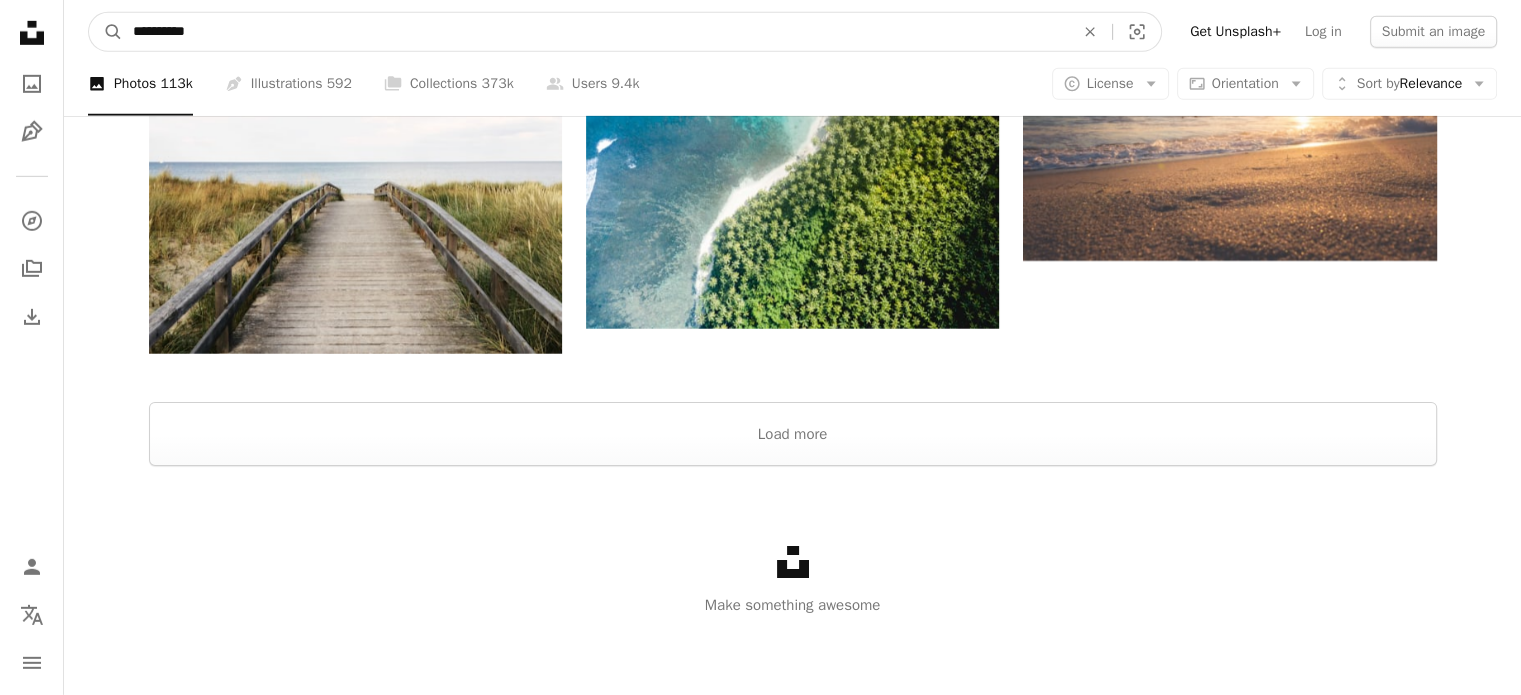 type on "**********" 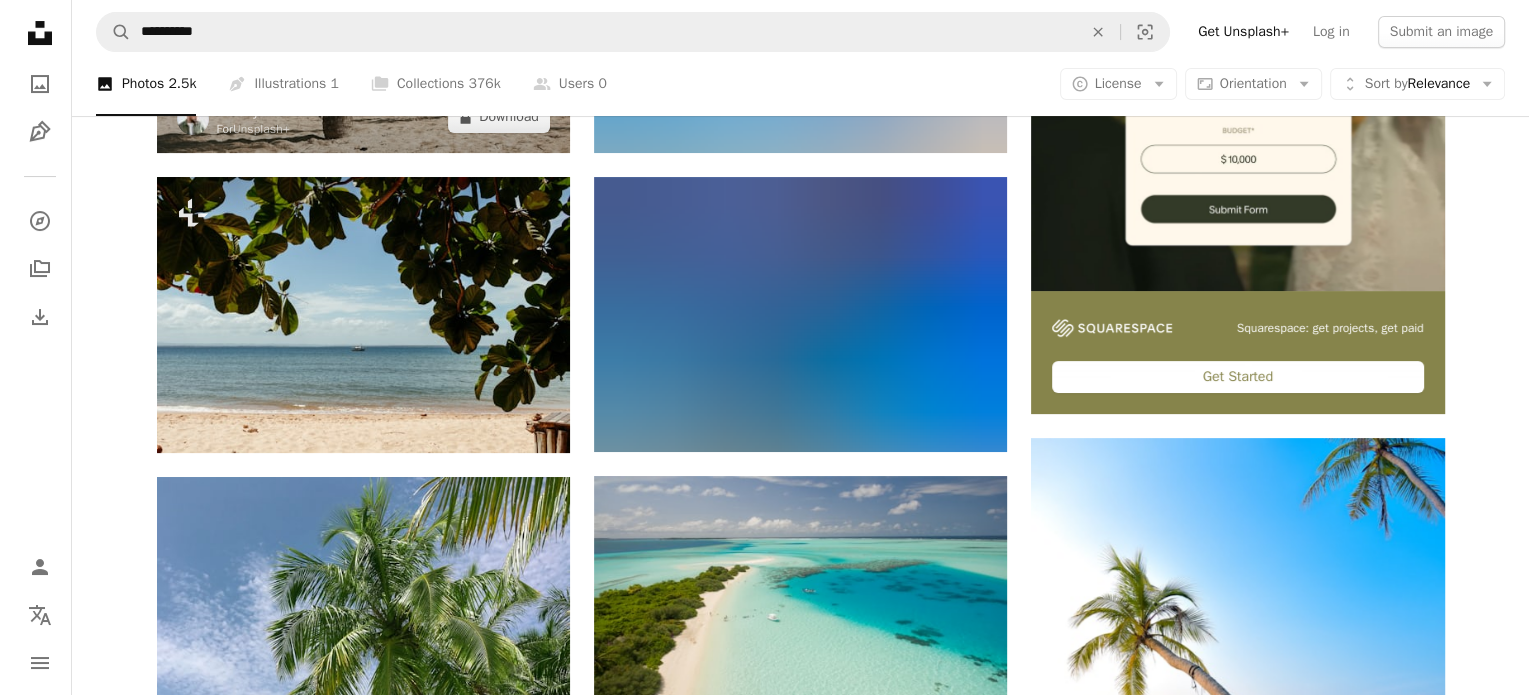 scroll, scrollTop: 400, scrollLeft: 0, axis: vertical 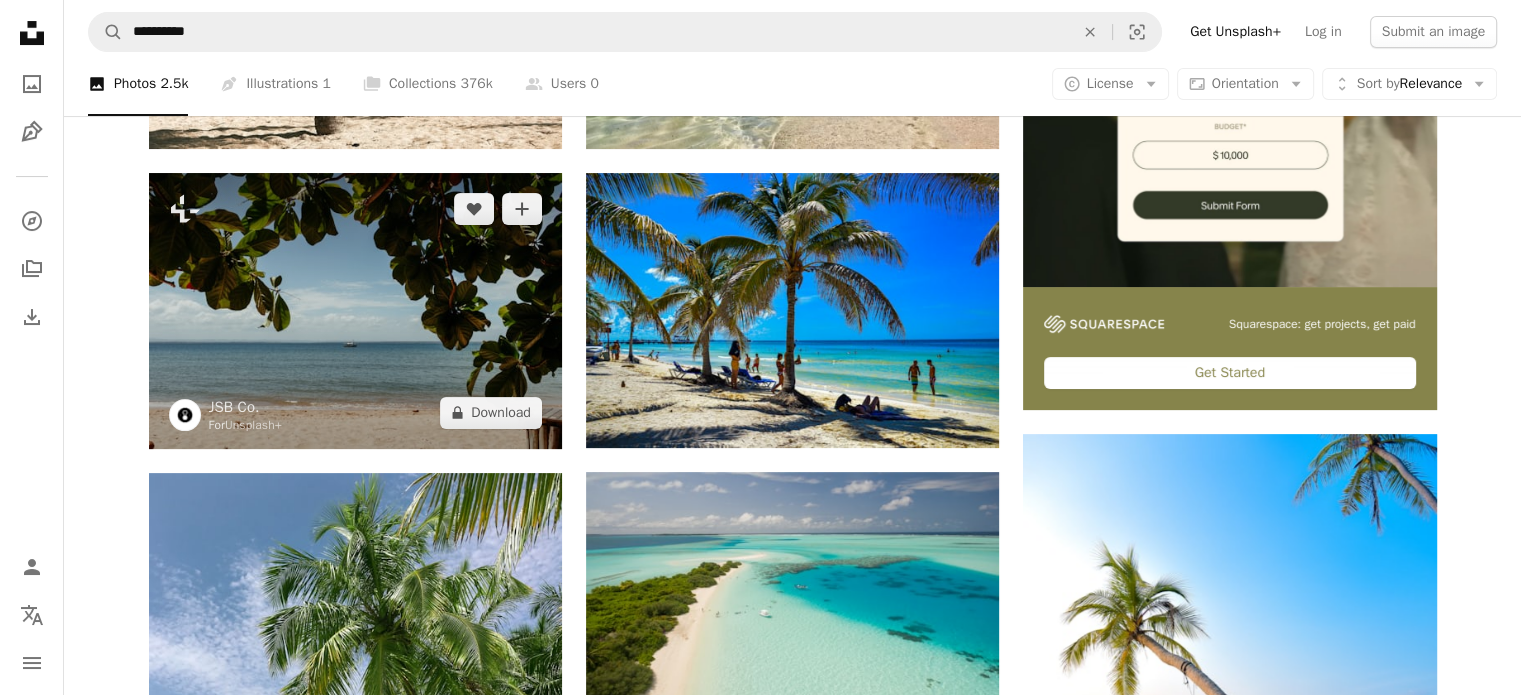 click at bounding box center (355, 310) 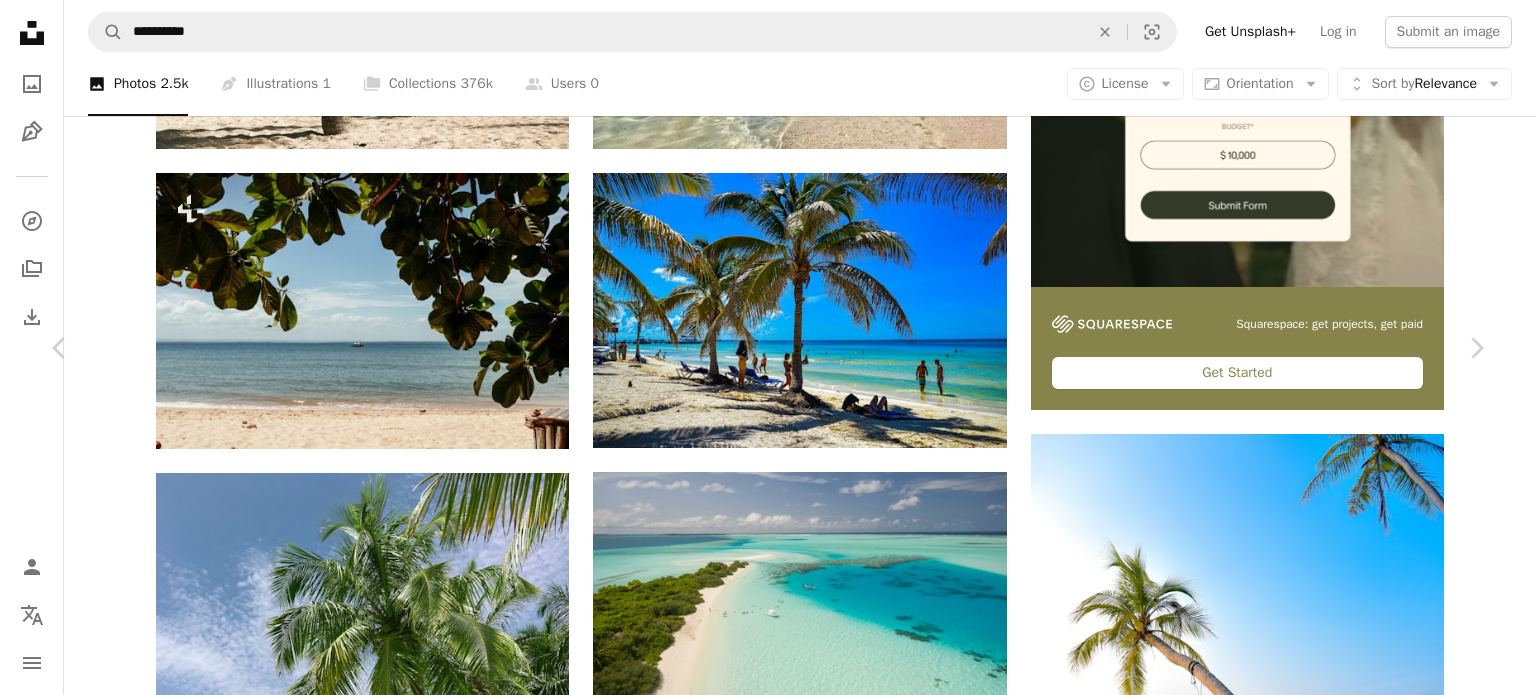 scroll, scrollTop: 400, scrollLeft: 0, axis: vertical 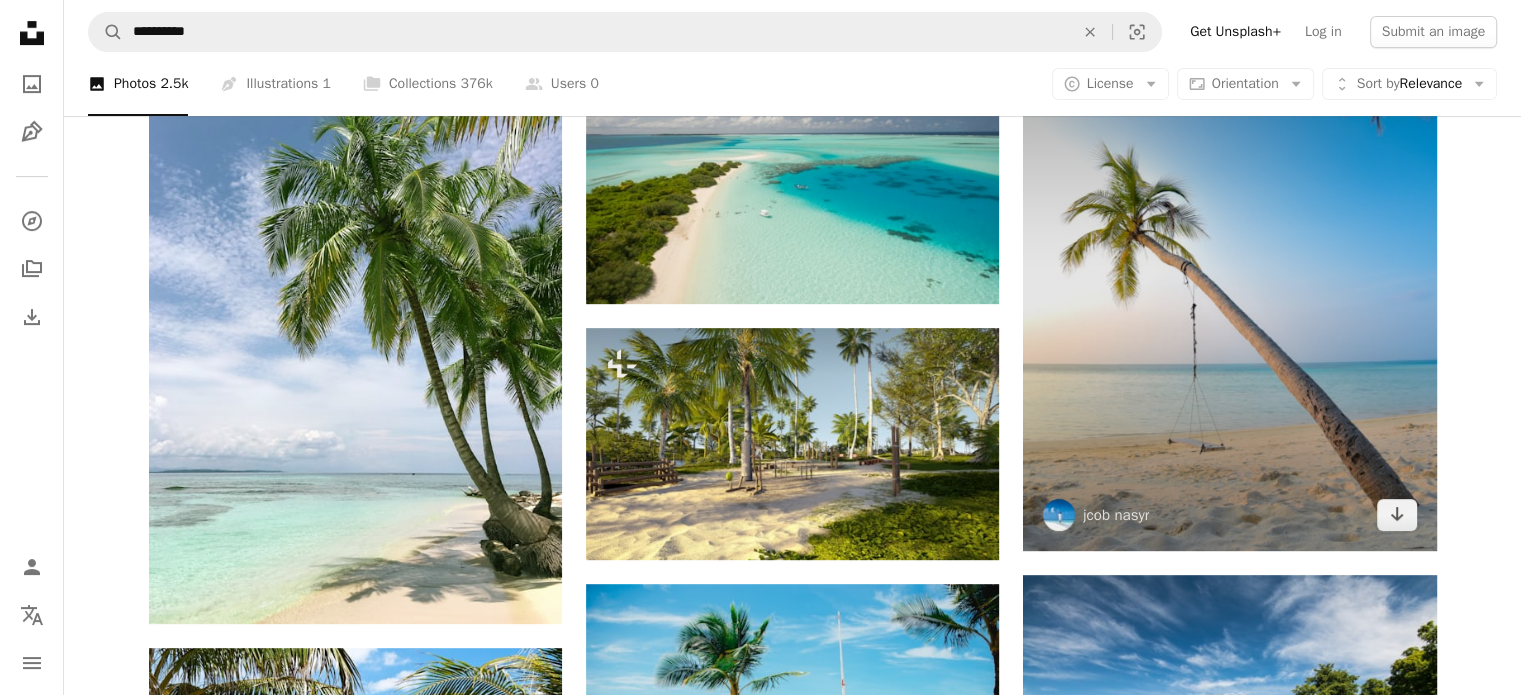 click at bounding box center (1229, 292) 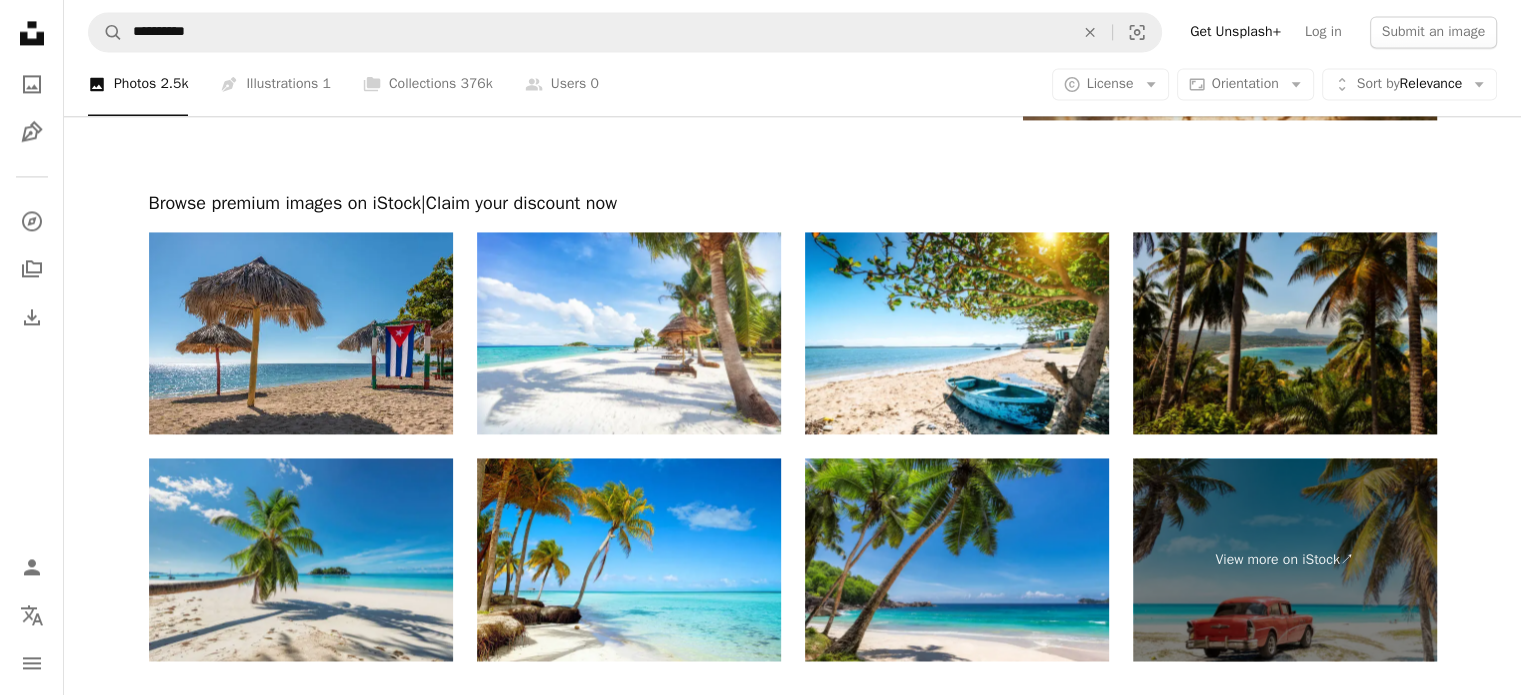 scroll, scrollTop: 3100, scrollLeft: 0, axis: vertical 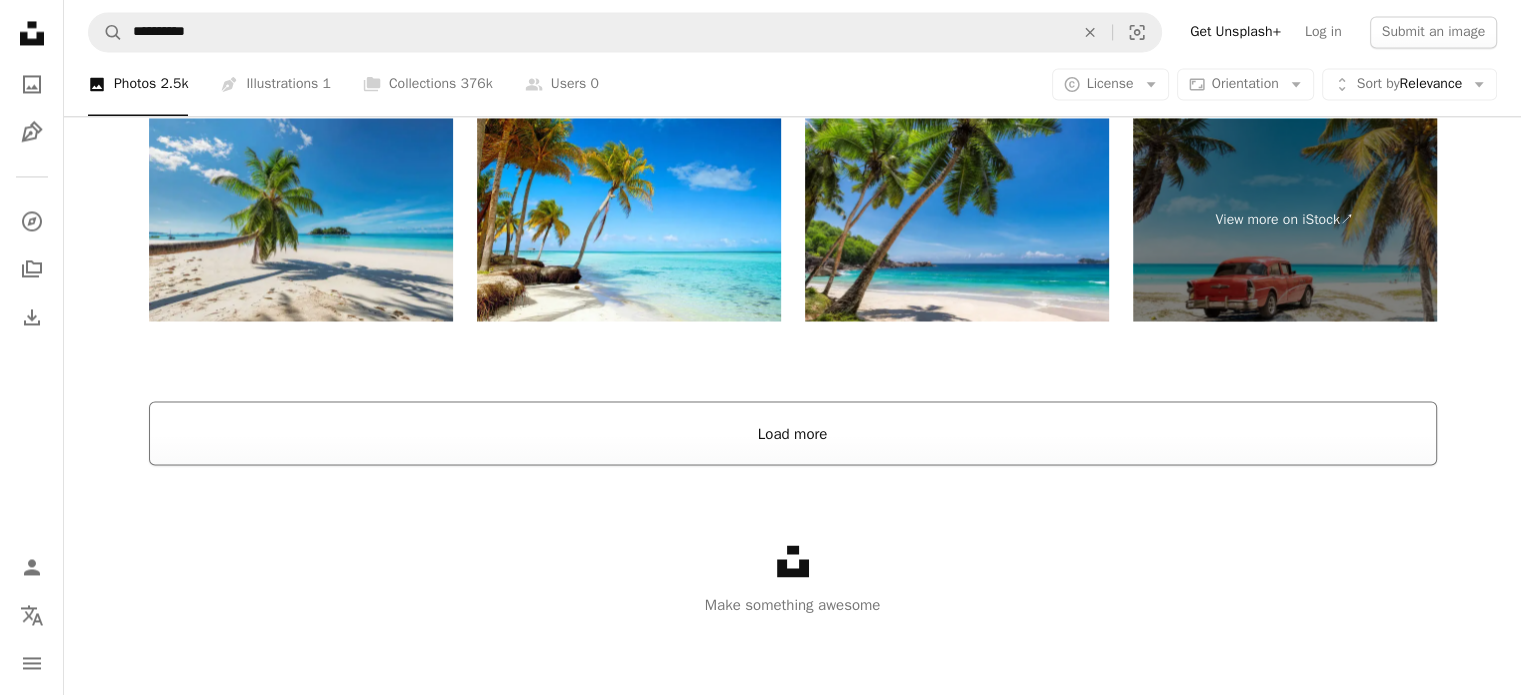 click on "Load more" at bounding box center [793, 433] 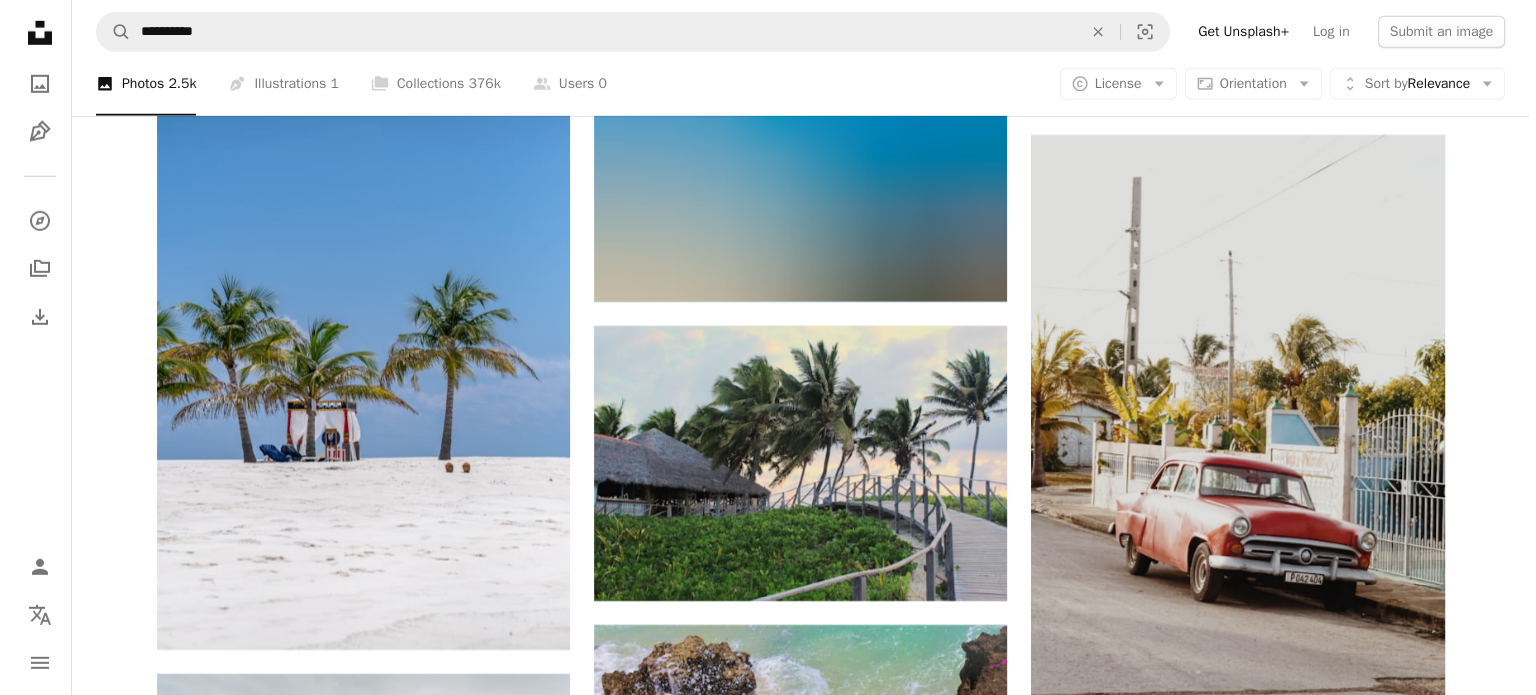scroll, scrollTop: 6196, scrollLeft: 0, axis: vertical 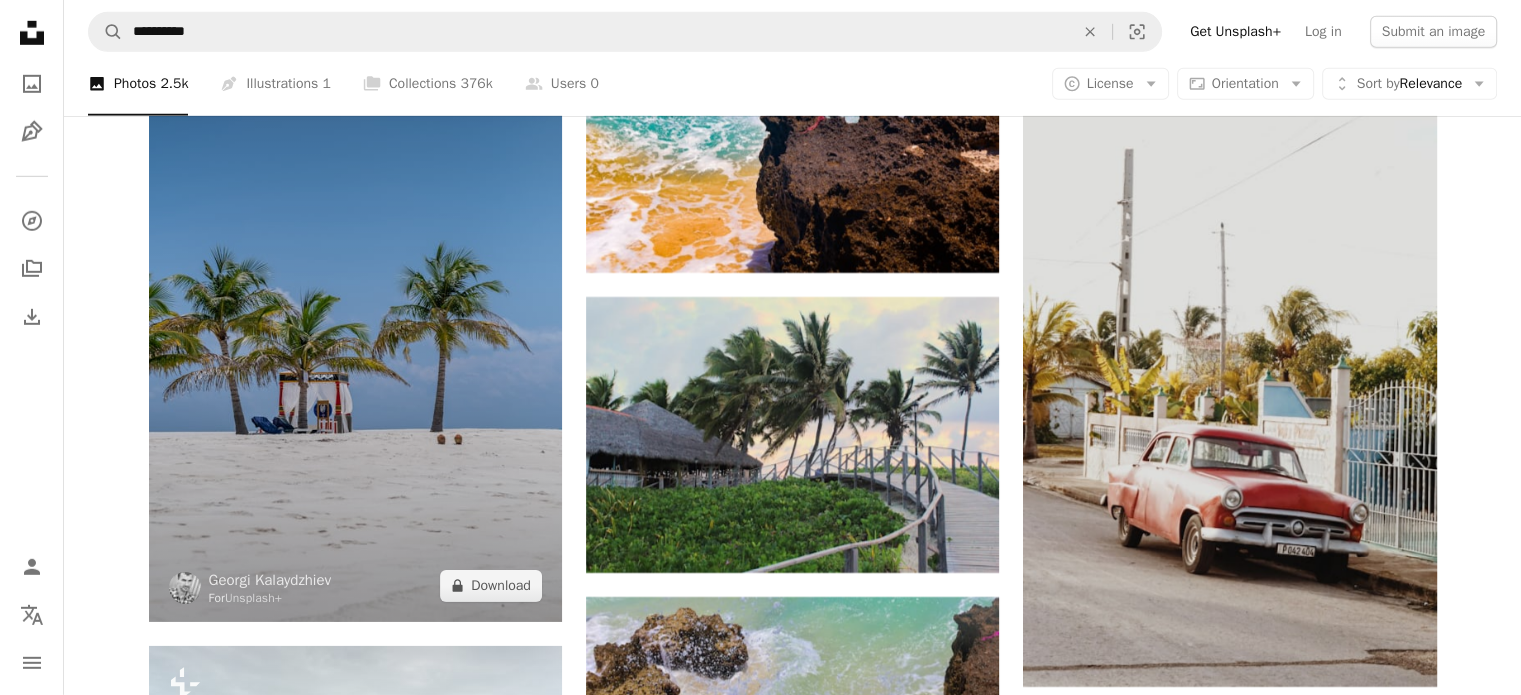 click at bounding box center (355, 312) 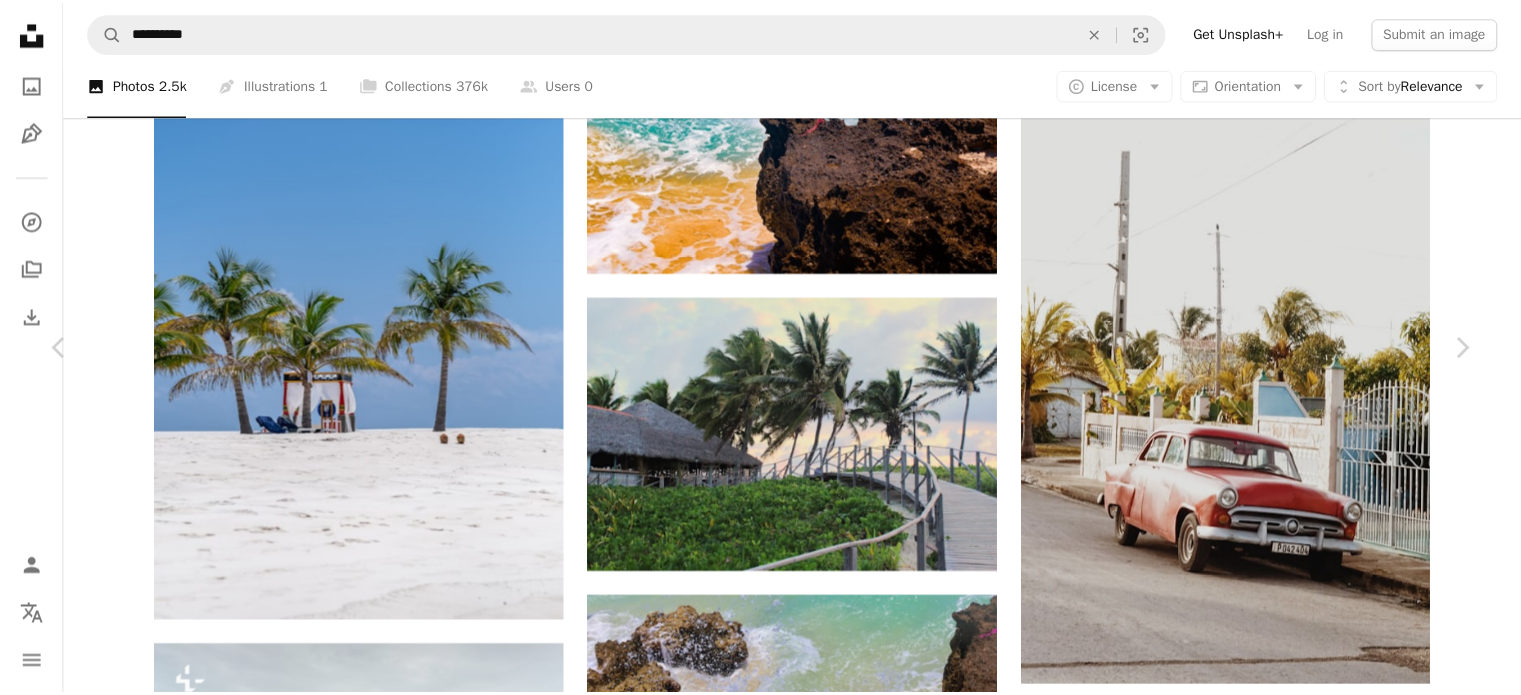 scroll, scrollTop: 200, scrollLeft: 0, axis: vertical 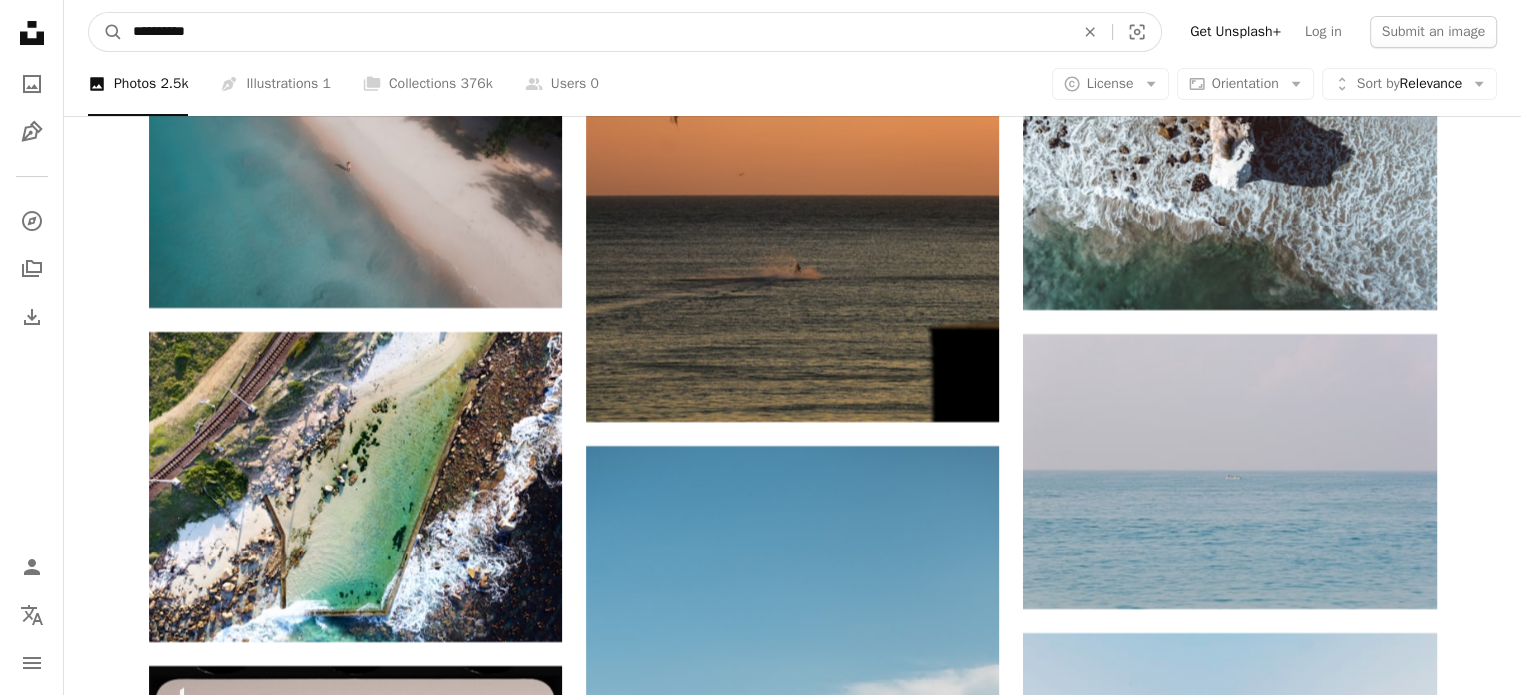 click on "**********" at bounding box center [595, 32] 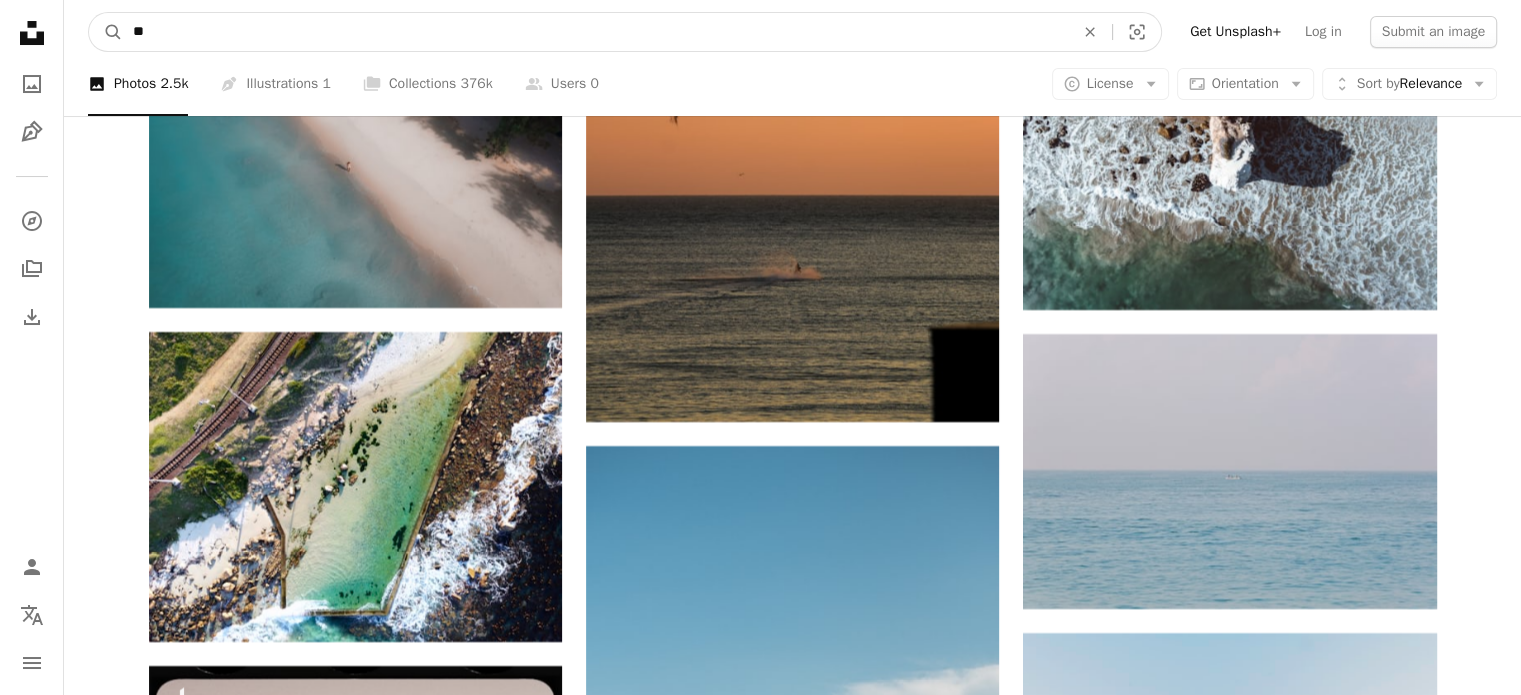 type on "*" 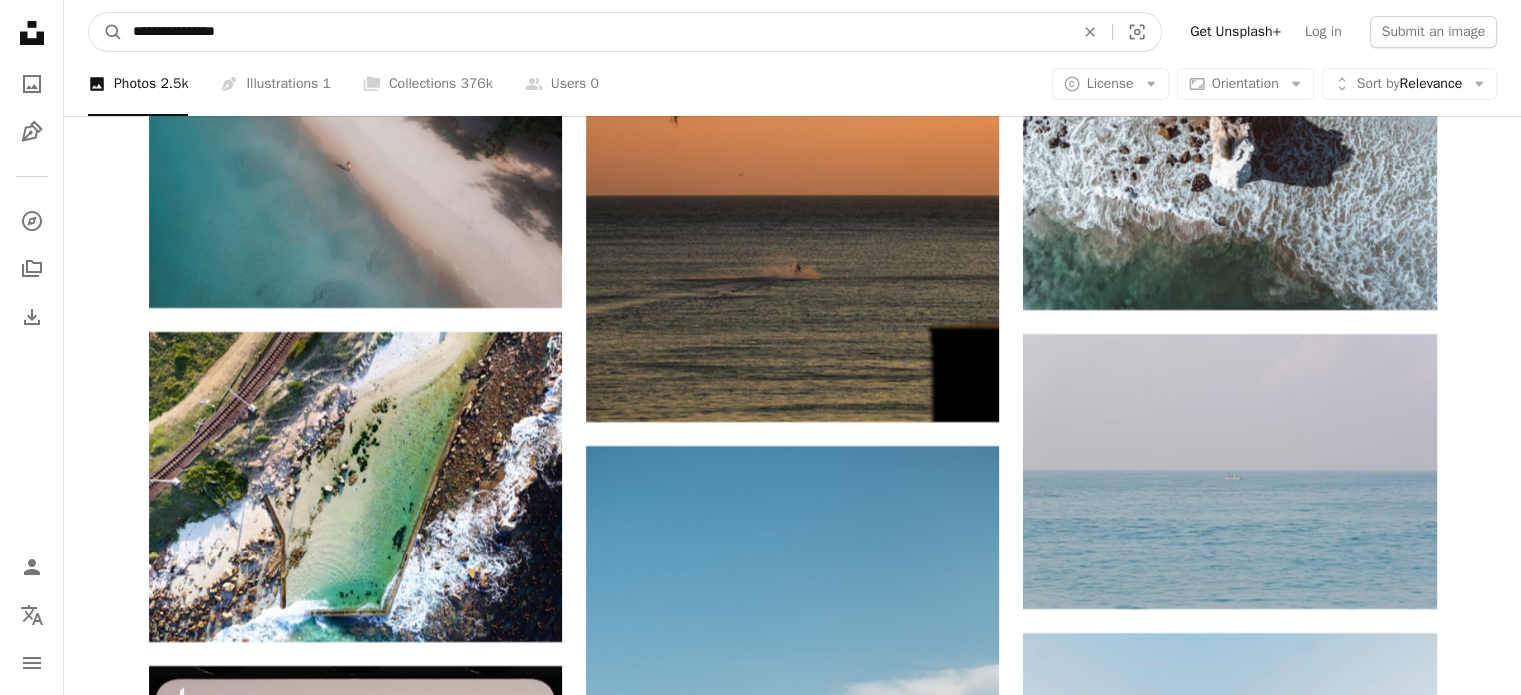 type on "**********" 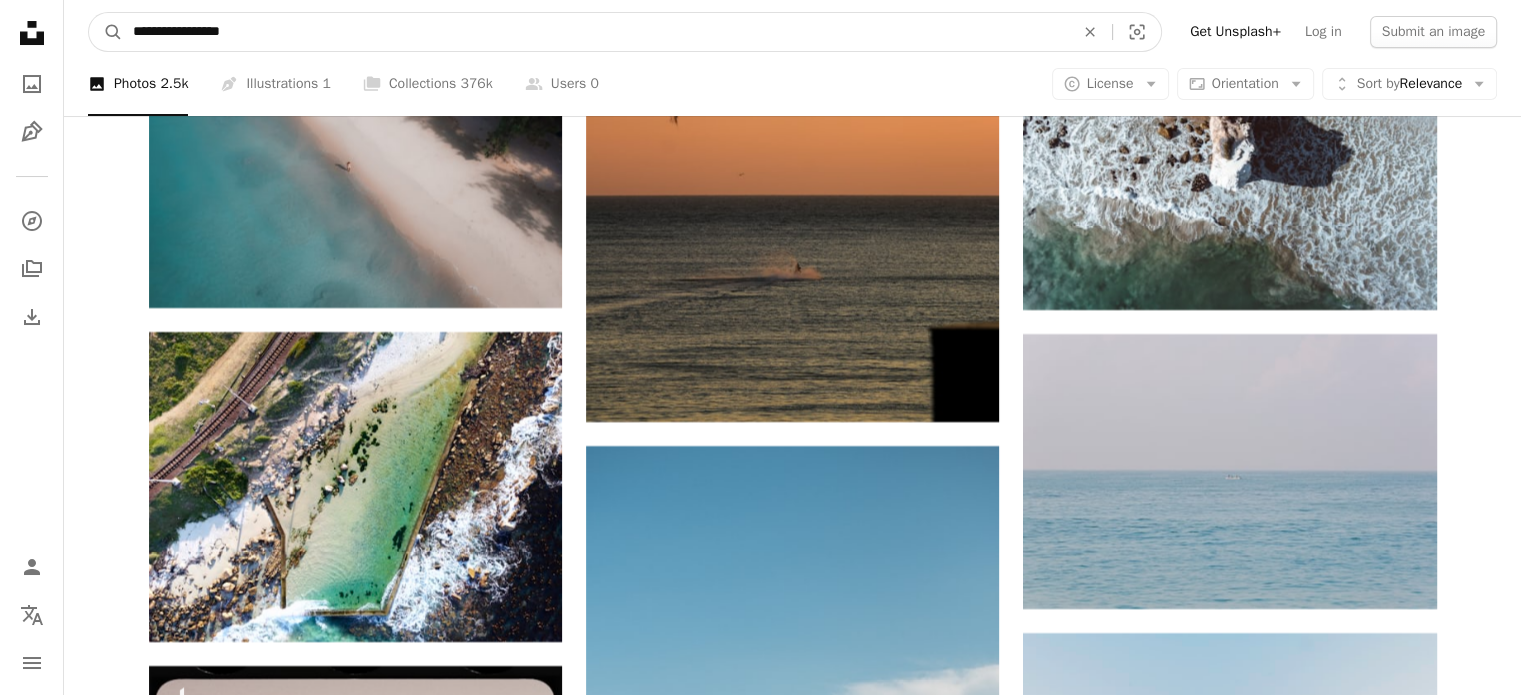 click on "A magnifying glass" at bounding box center [106, 32] 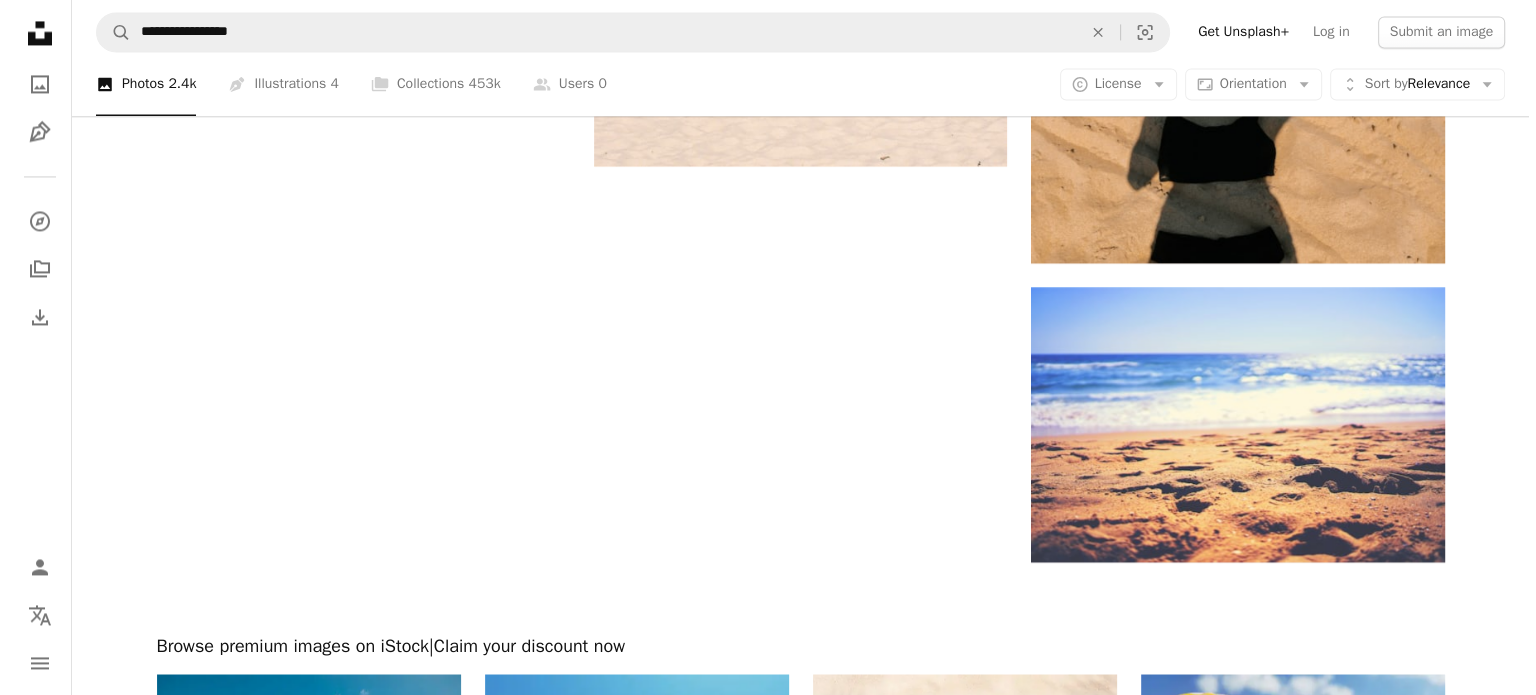 scroll, scrollTop: 3400, scrollLeft: 0, axis: vertical 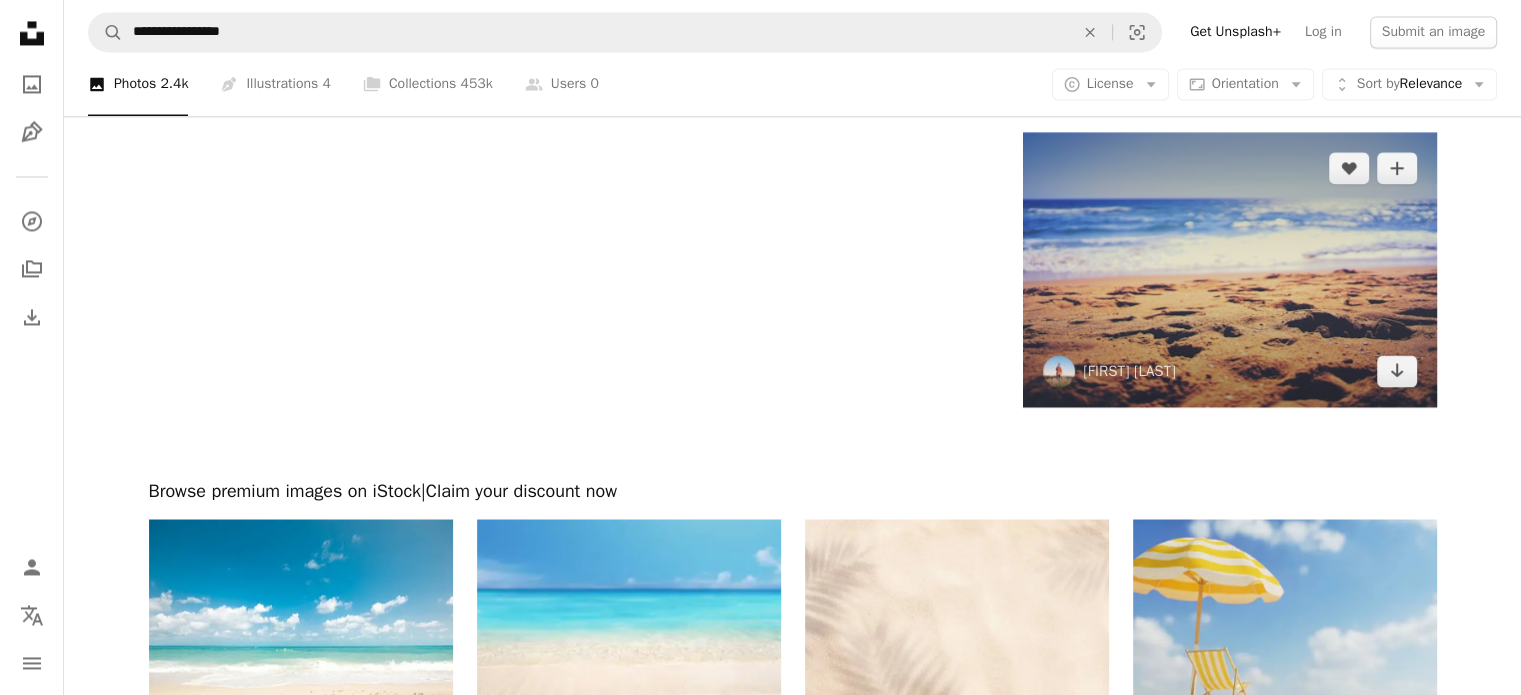 click at bounding box center [1229, 269] 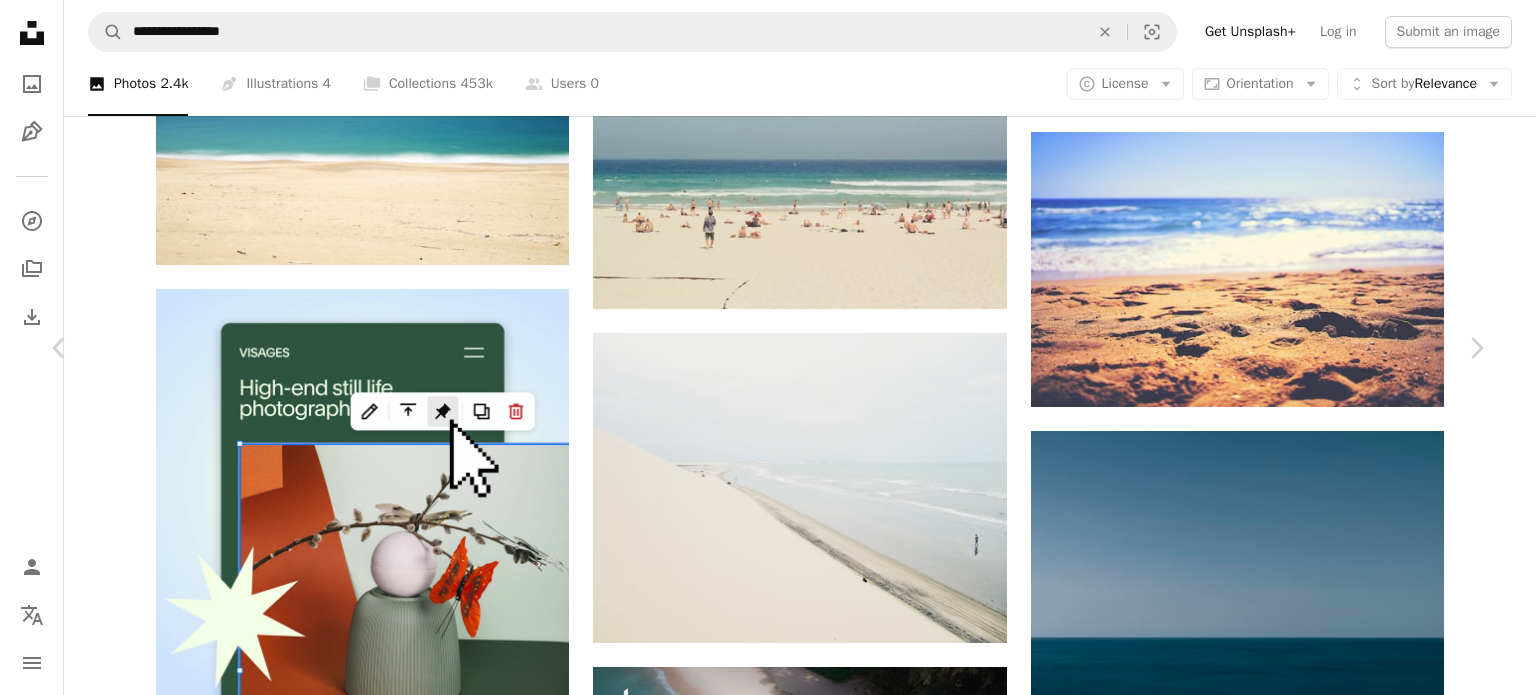 click on "Download free" at bounding box center [1287, 4126] 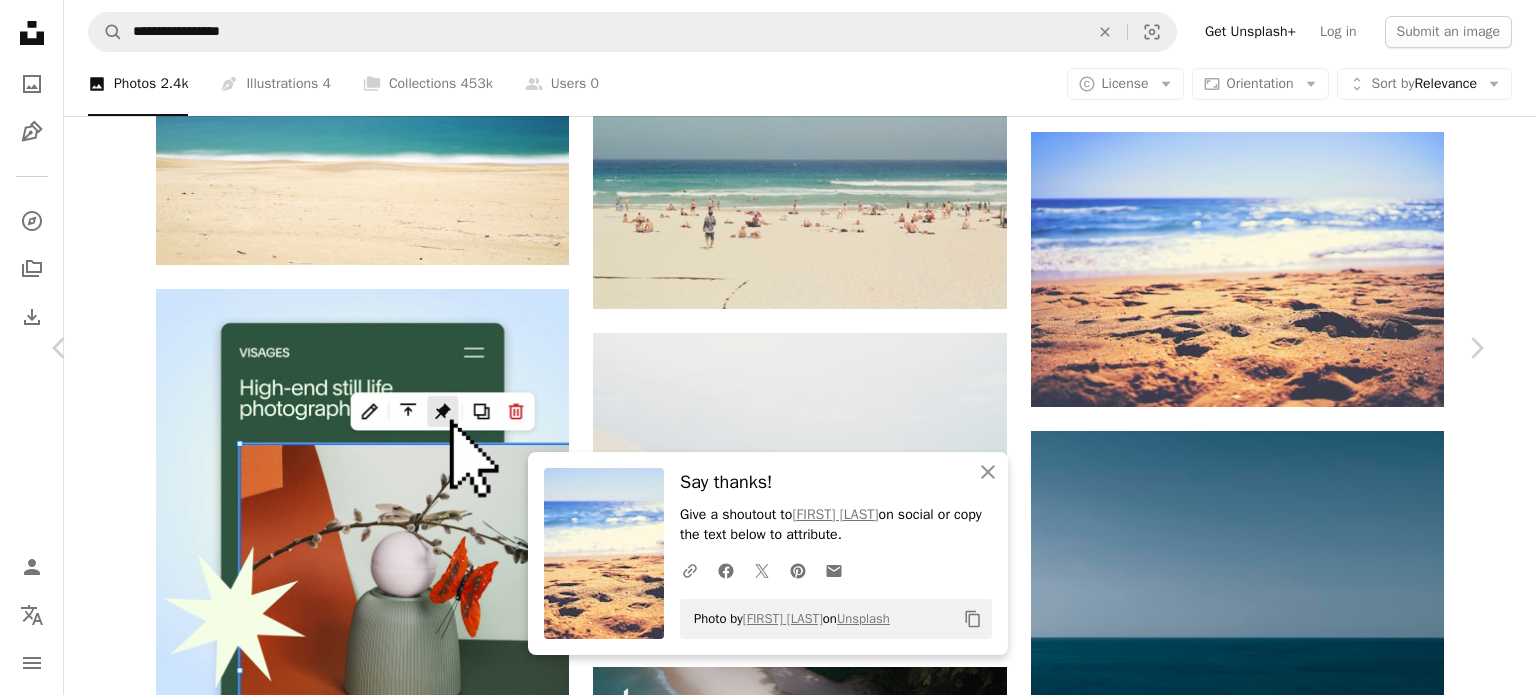 scroll, scrollTop: 800, scrollLeft: 0, axis: vertical 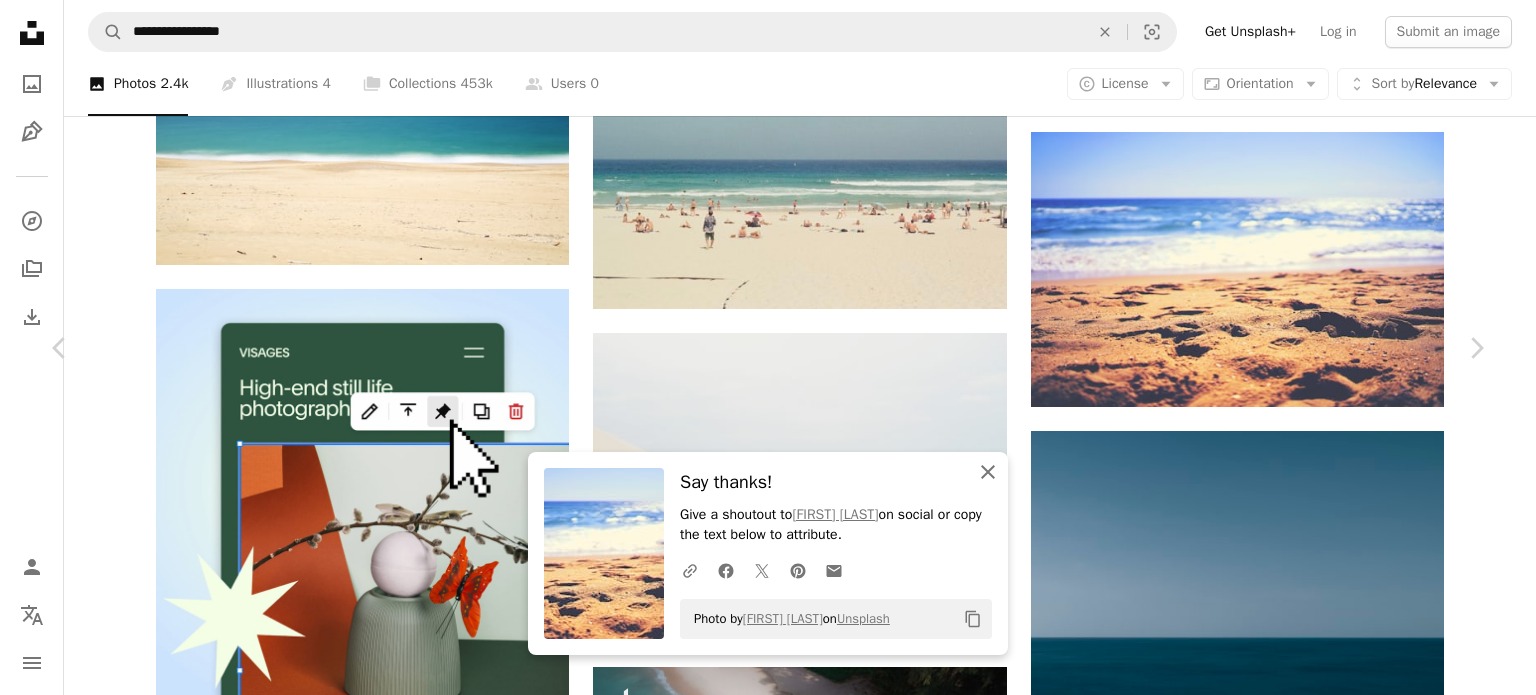 drag, startPoint x: 991, startPoint y: 476, endPoint x: 976, endPoint y: 476, distance: 15 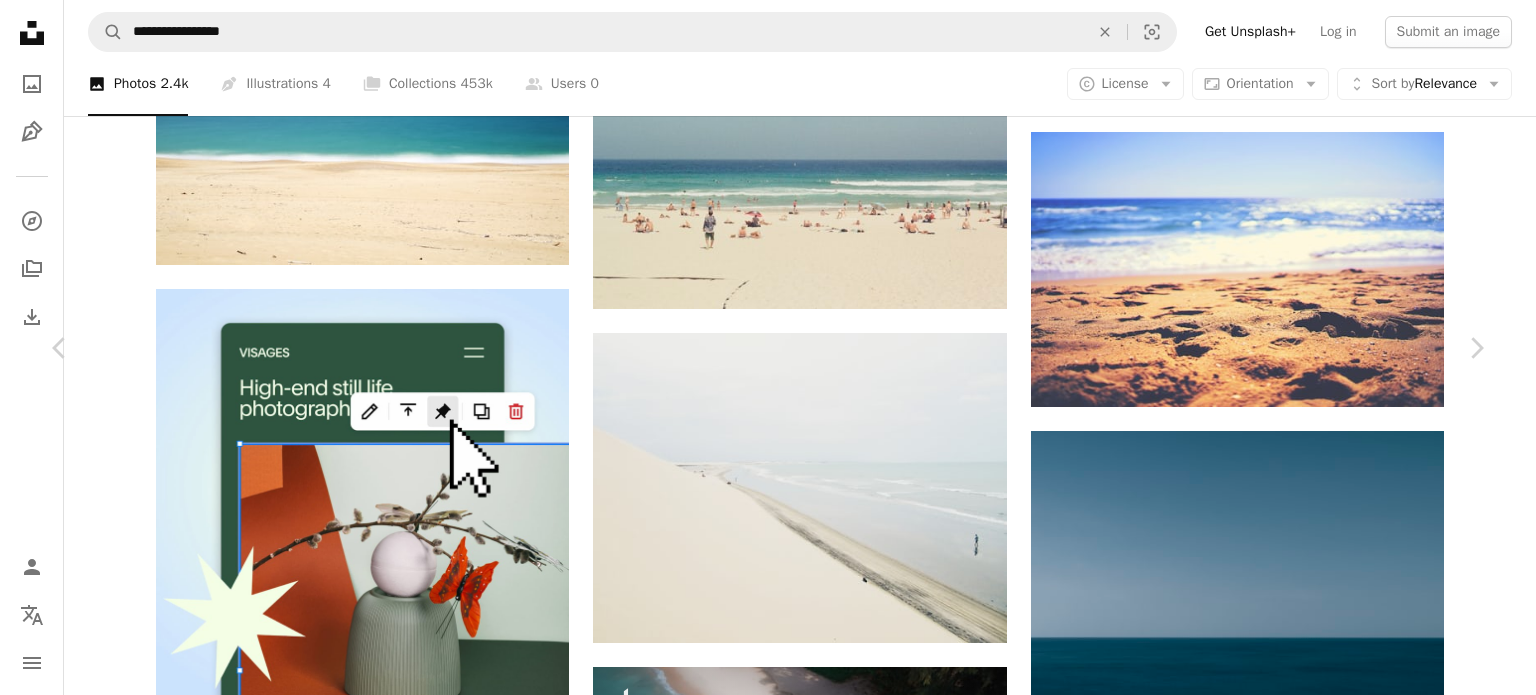scroll, scrollTop: 900, scrollLeft: 0, axis: vertical 